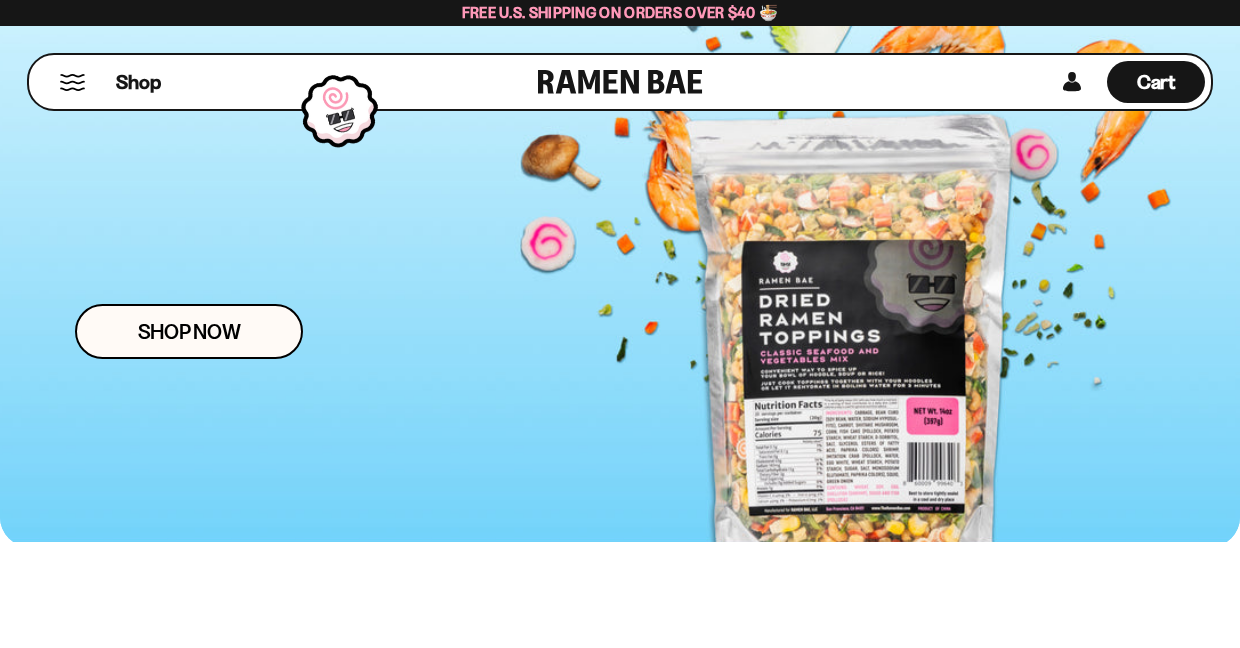 scroll, scrollTop: 320, scrollLeft: 0, axis: vertical 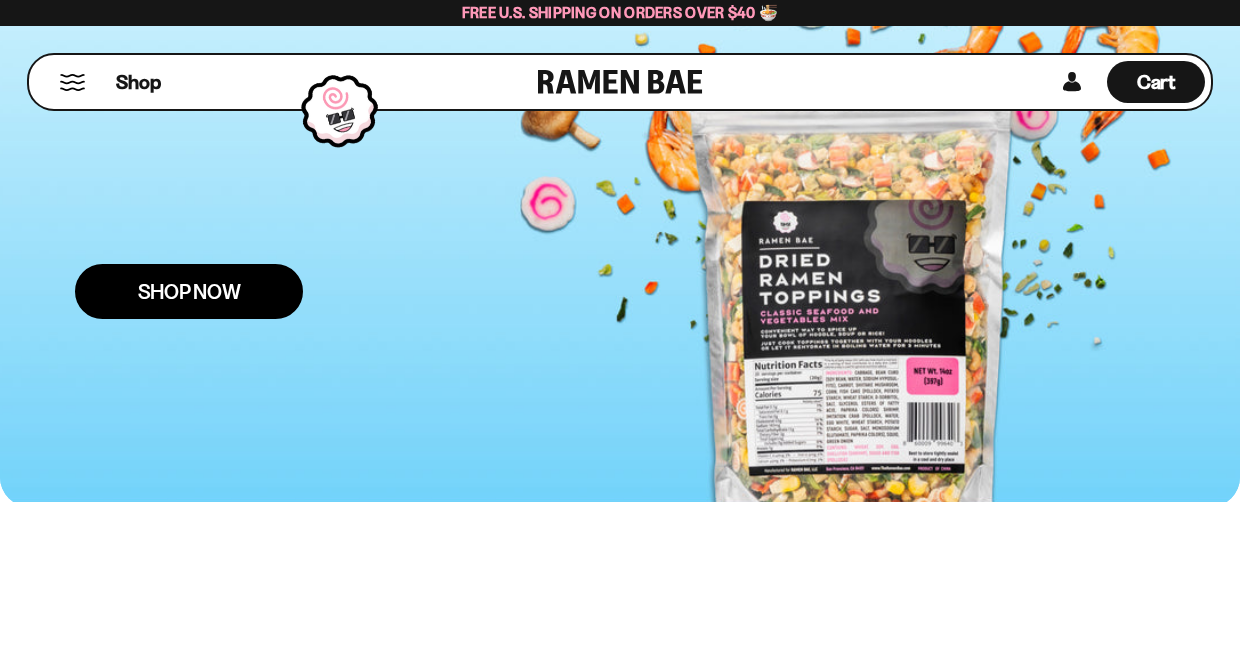 click on "Shop Now" at bounding box center [189, 291] 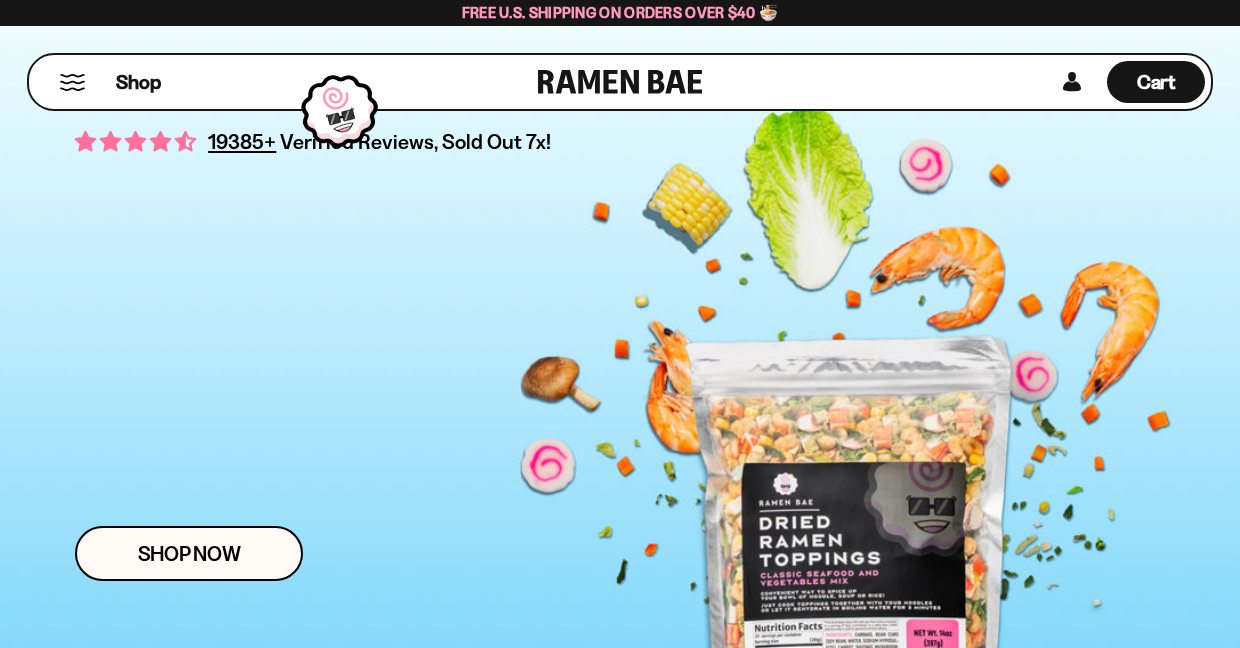 scroll, scrollTop: 0, scrollLeft: 0, axis: both 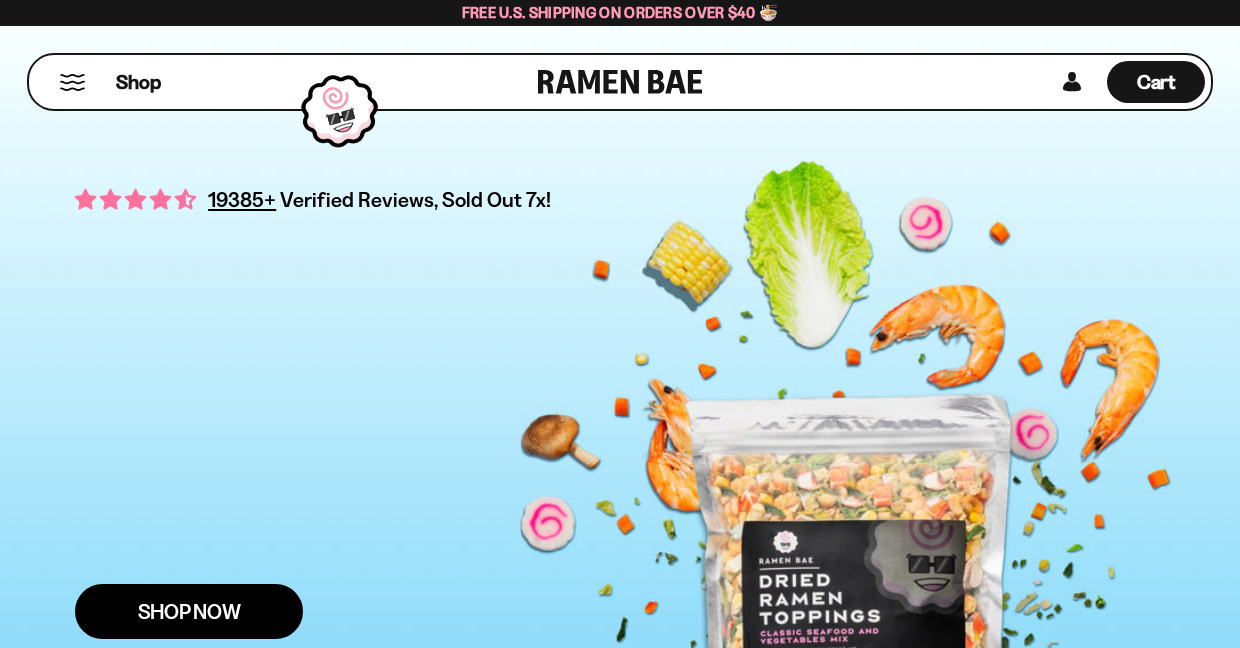 click on "Shop Now" at bounding box center (189, 611) 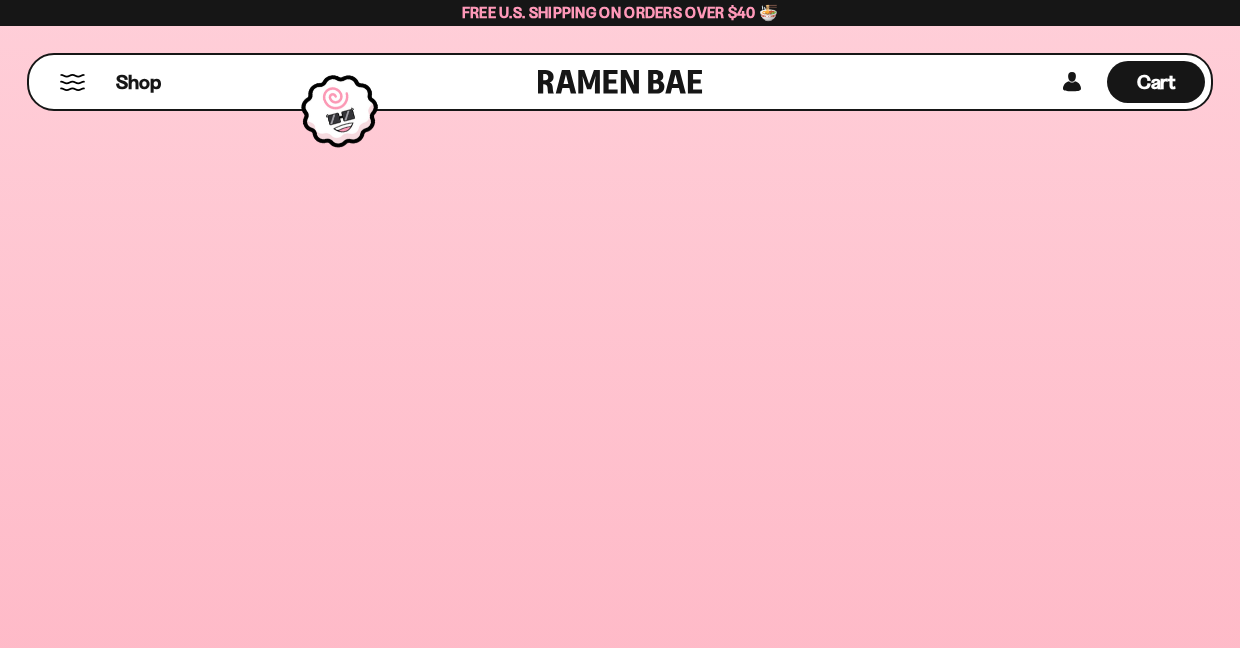 scroll, scrollTop: 1899, scrollLeft: 0, axis: vertical 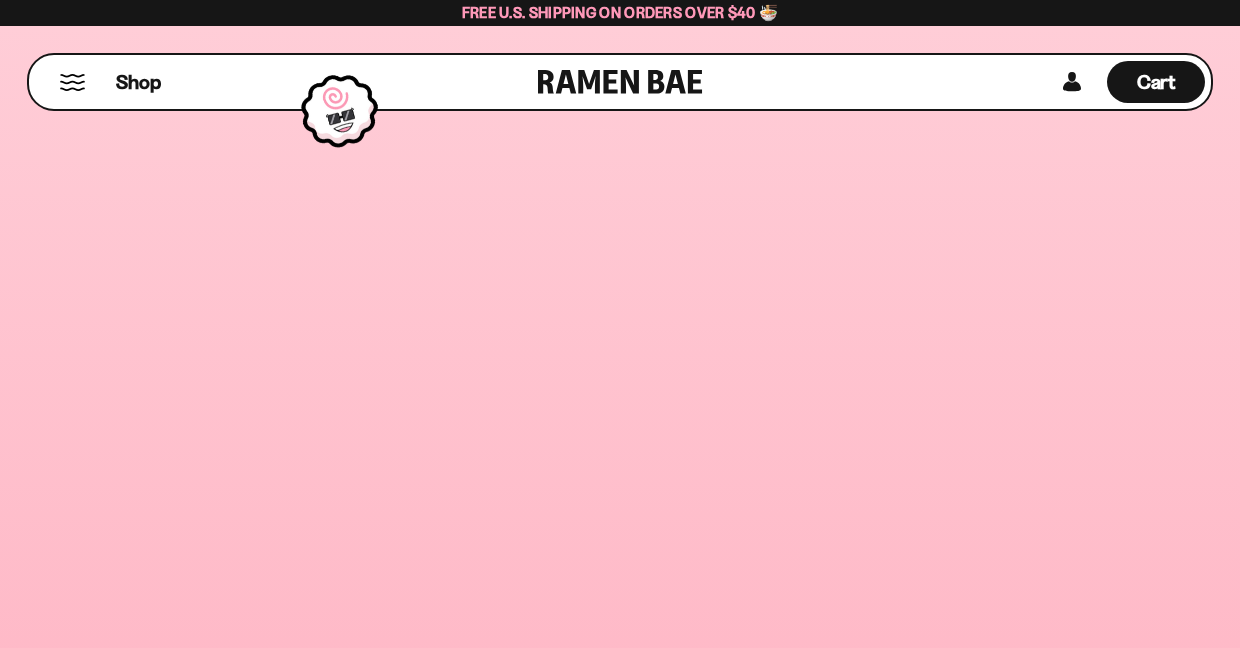 drag, startPoint x: 1232, startPoint y: 212, endPoint x: 1204, endPoint y: 357, distance: 147.67871 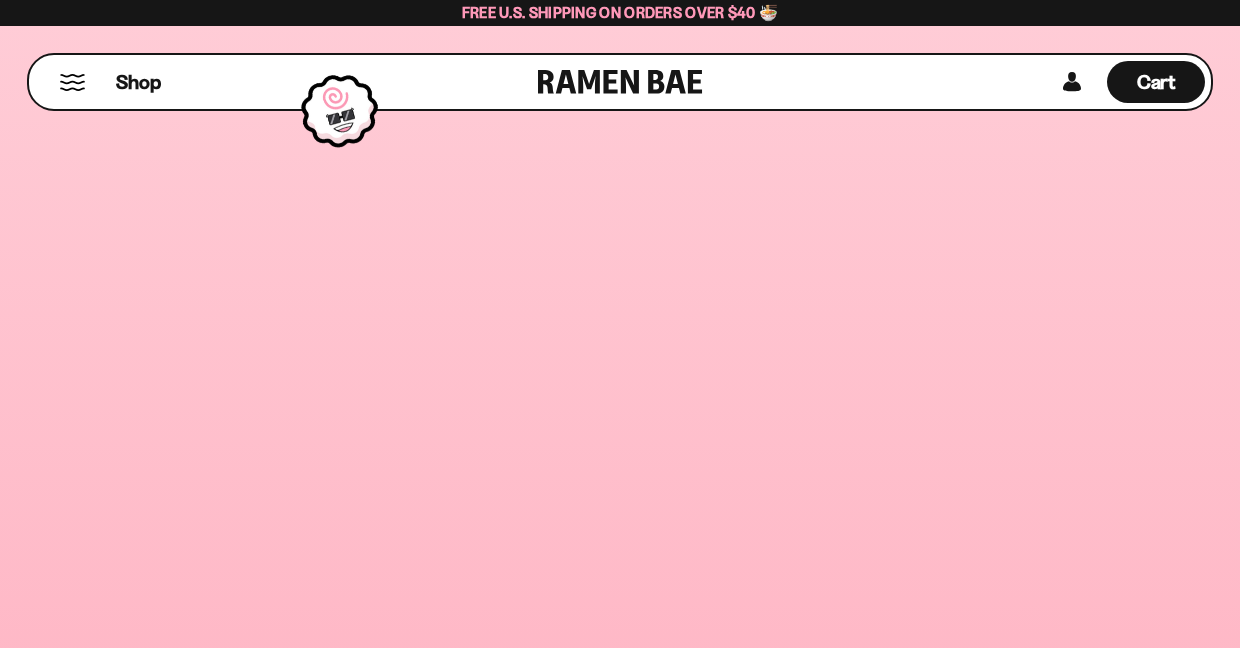 scroll, scrollTop: 1979, scrollLeft: 0, axis: vertical 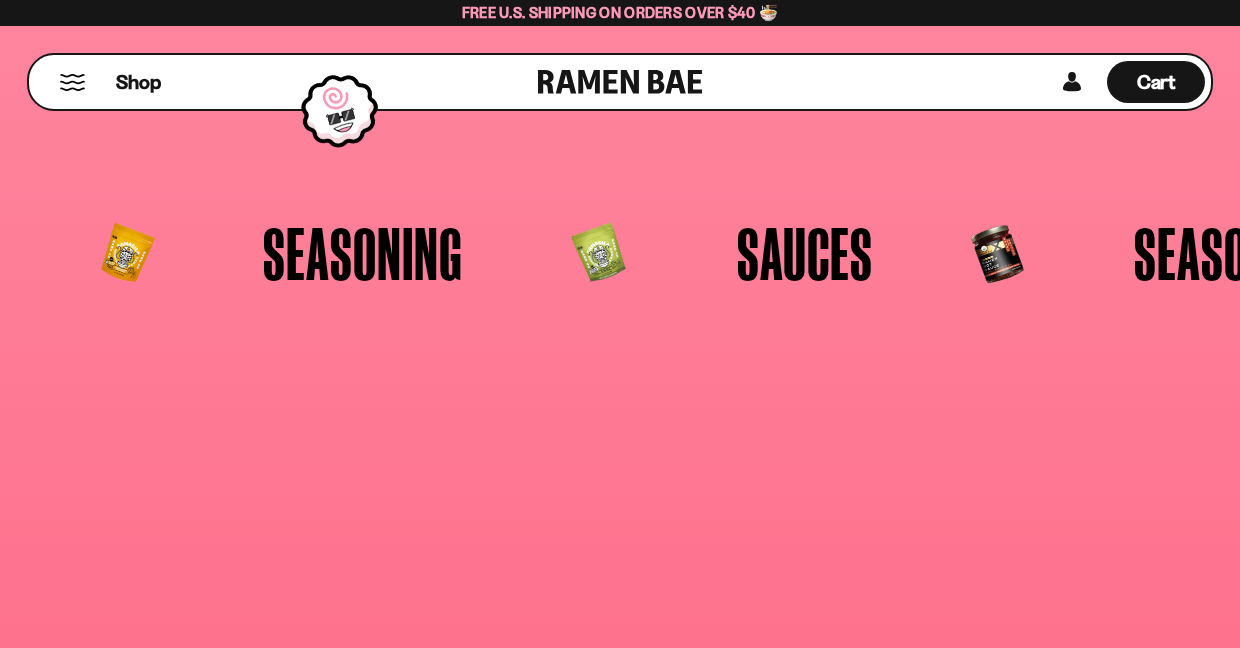 click on "Seasoning" at bounding box center (363, 253) 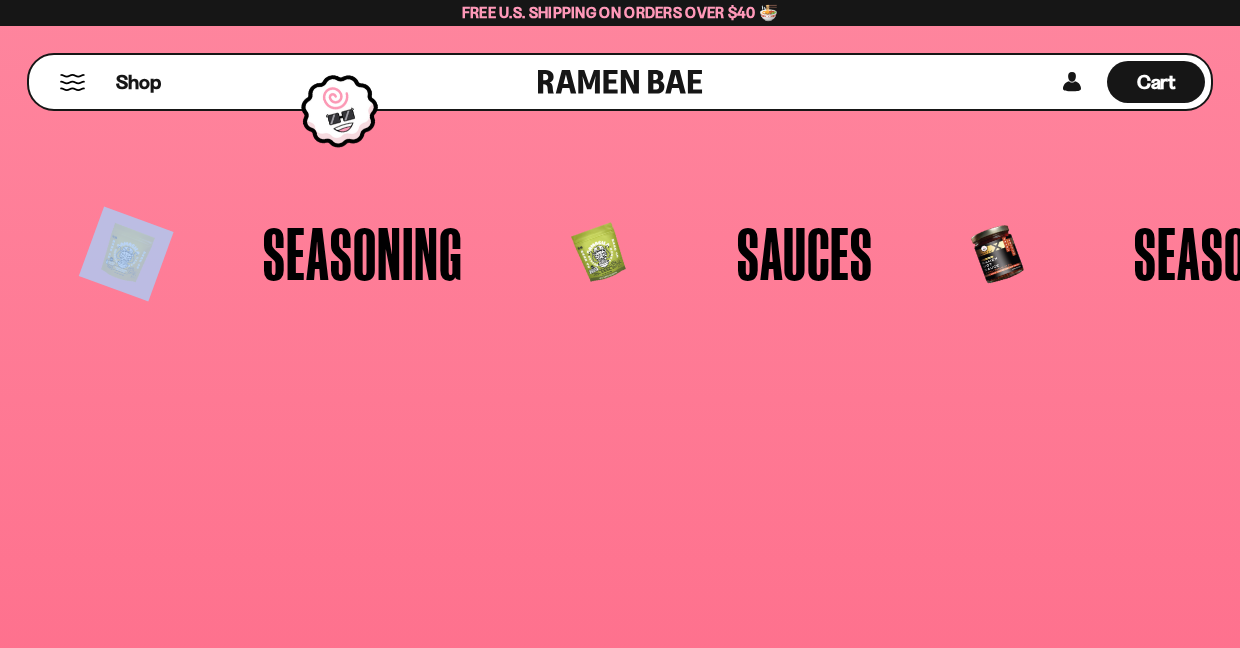 click at bounding box center (126, 254) 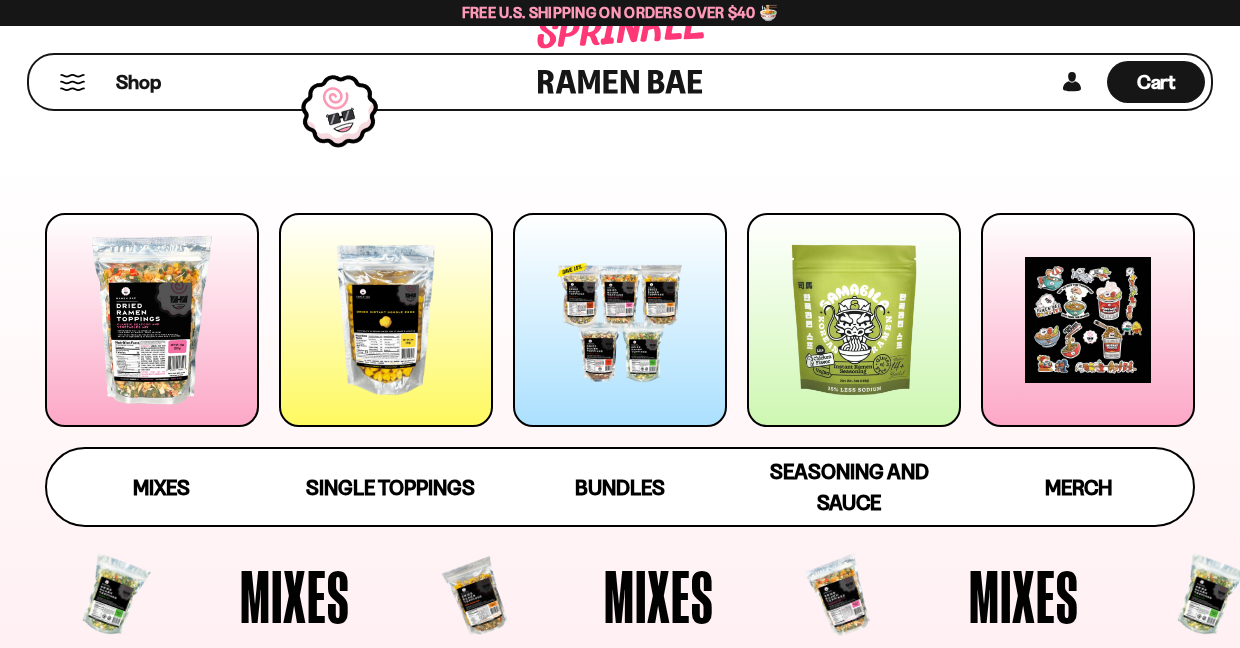 scroll, scrollTop: 0, scrollLeft: 0, axis: both 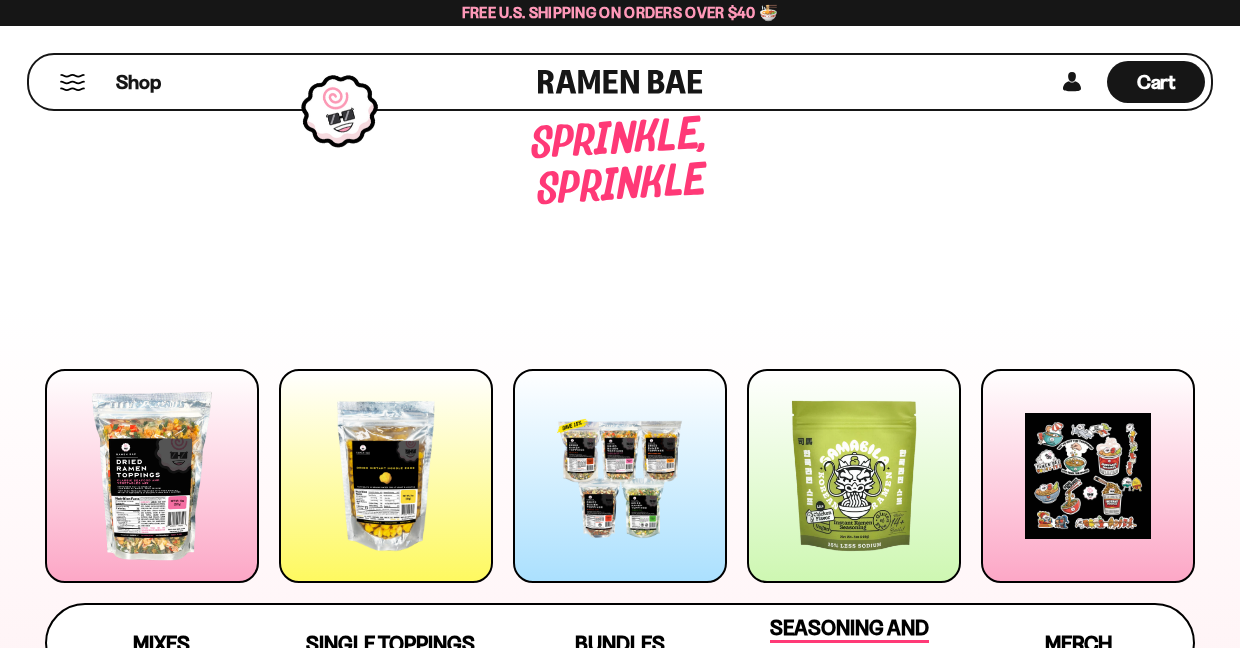 click on "Seasoning and Sauce" at bounding box center (849, 644) 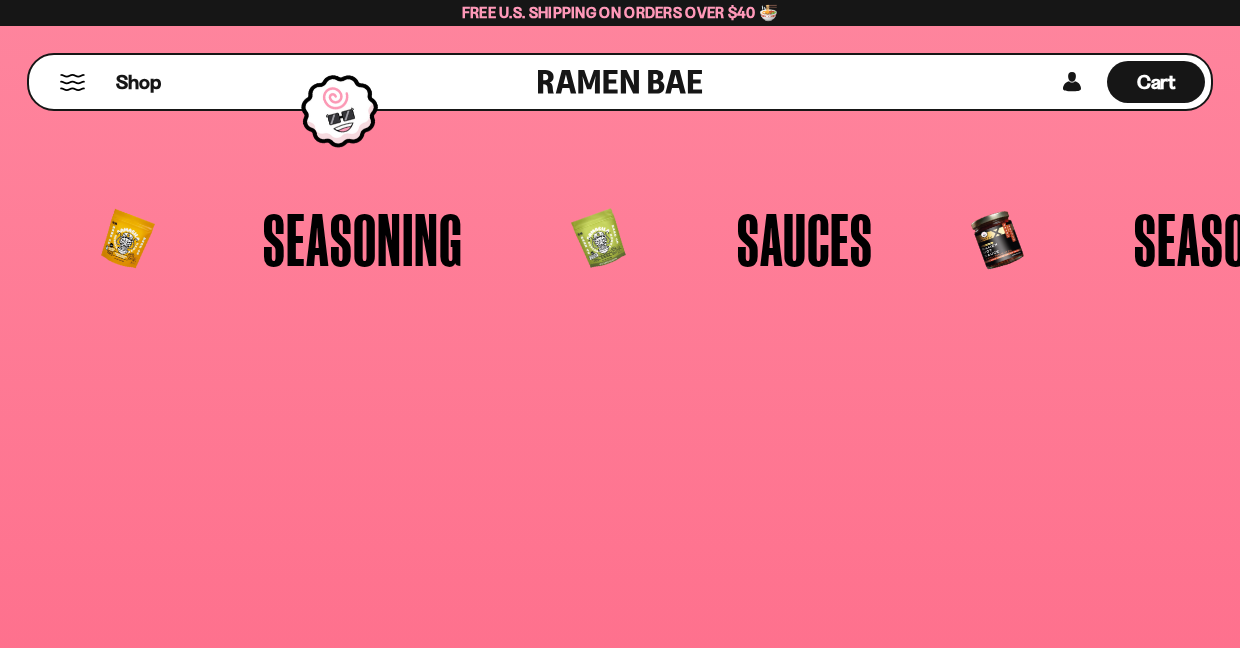 scroll, scrollTop: 4221, scrollLeft: 0, axis: vertical 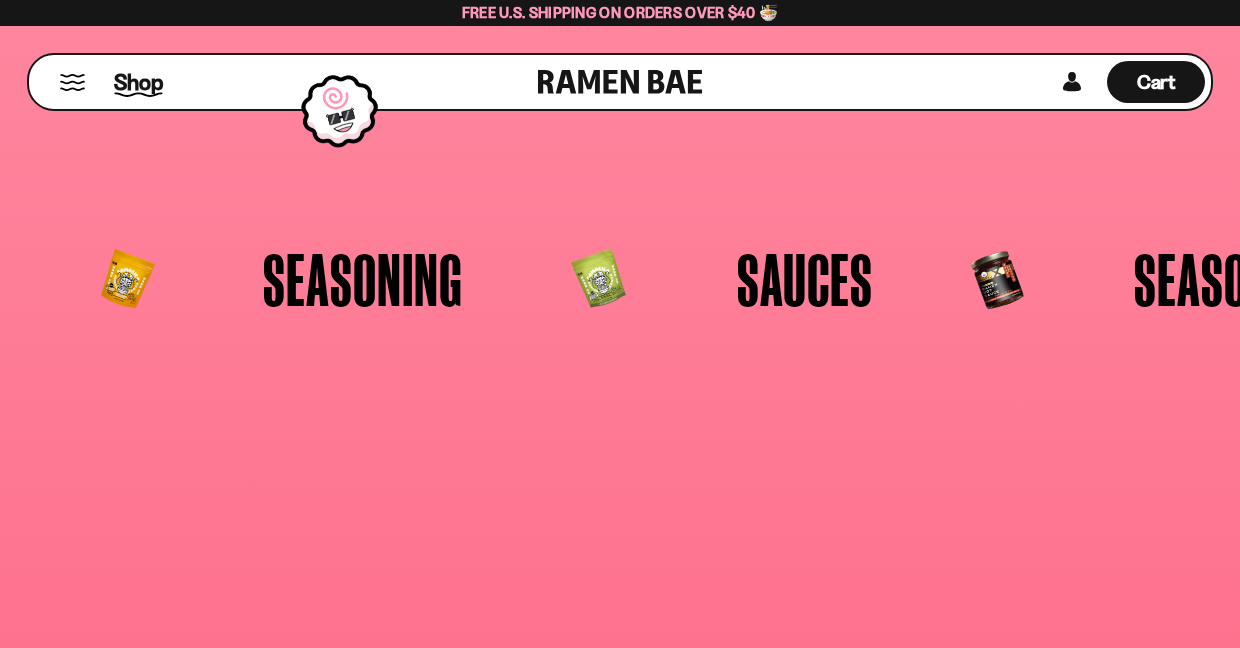 click on "Shop" at bounding box center (138, 82) 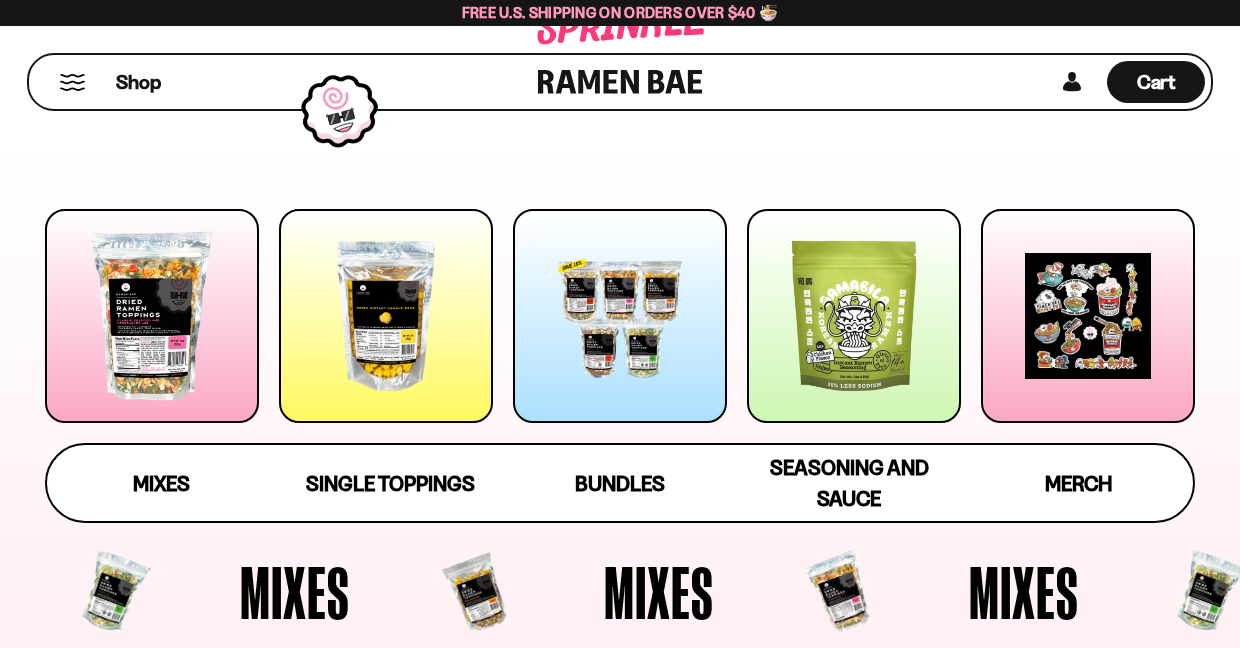scroll, scrollTop: 200, scrollLeft: 0, axis: vertical 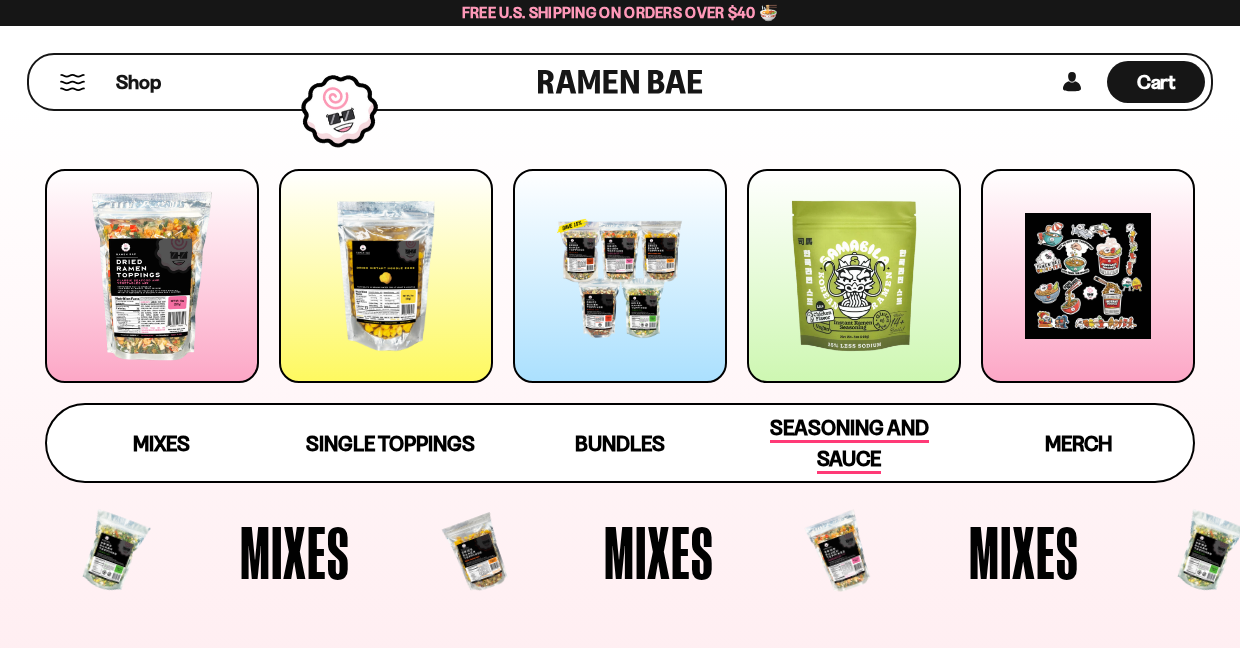 click on "Seasoning and Sauce" at bounding box center (849, 444) 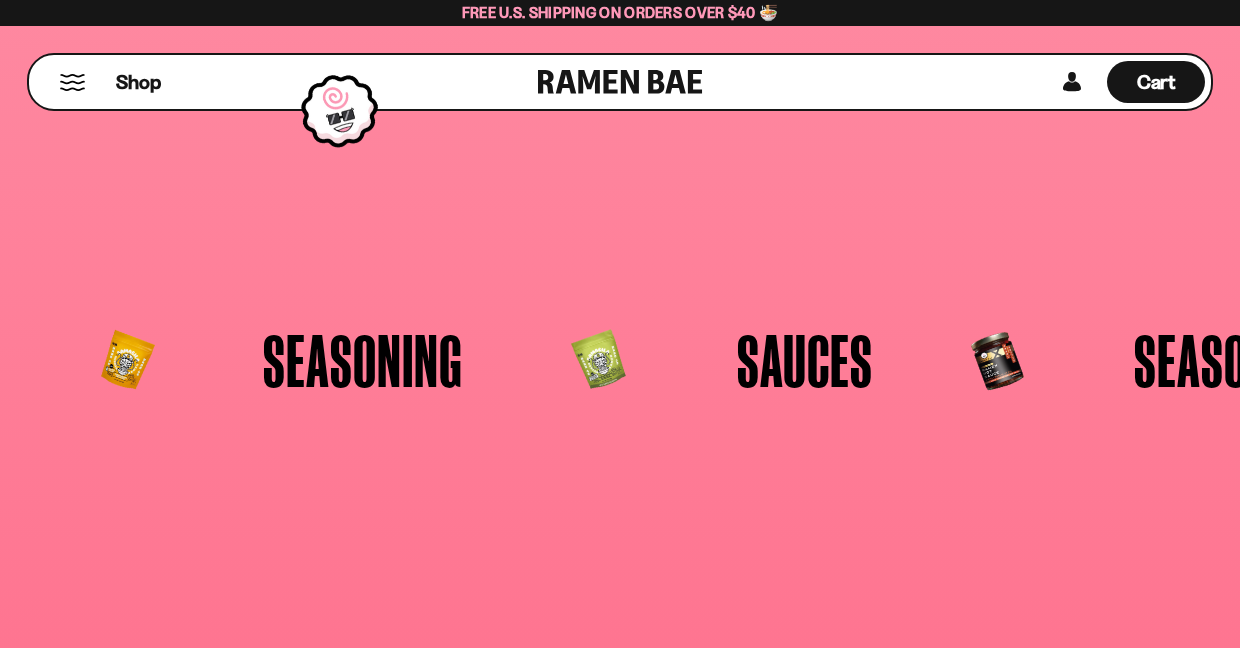 scroll, scrollTop: 4100, scrollLeft: 0, axis: vertical 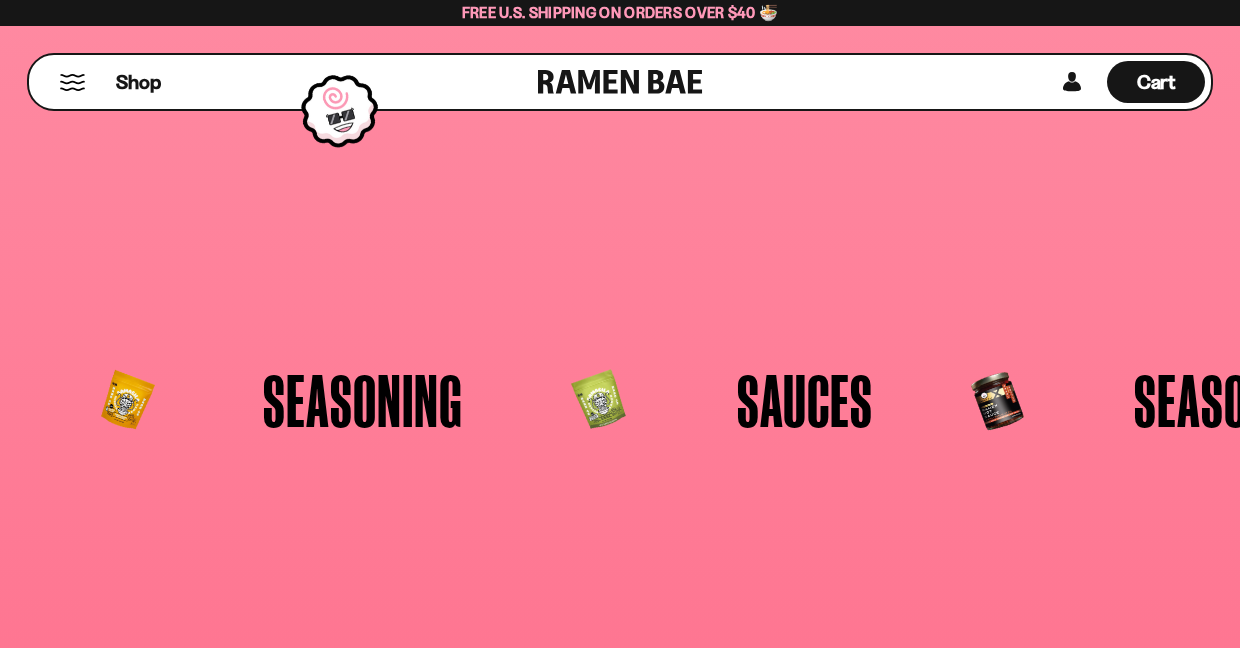click at bounding box center [126, 401] 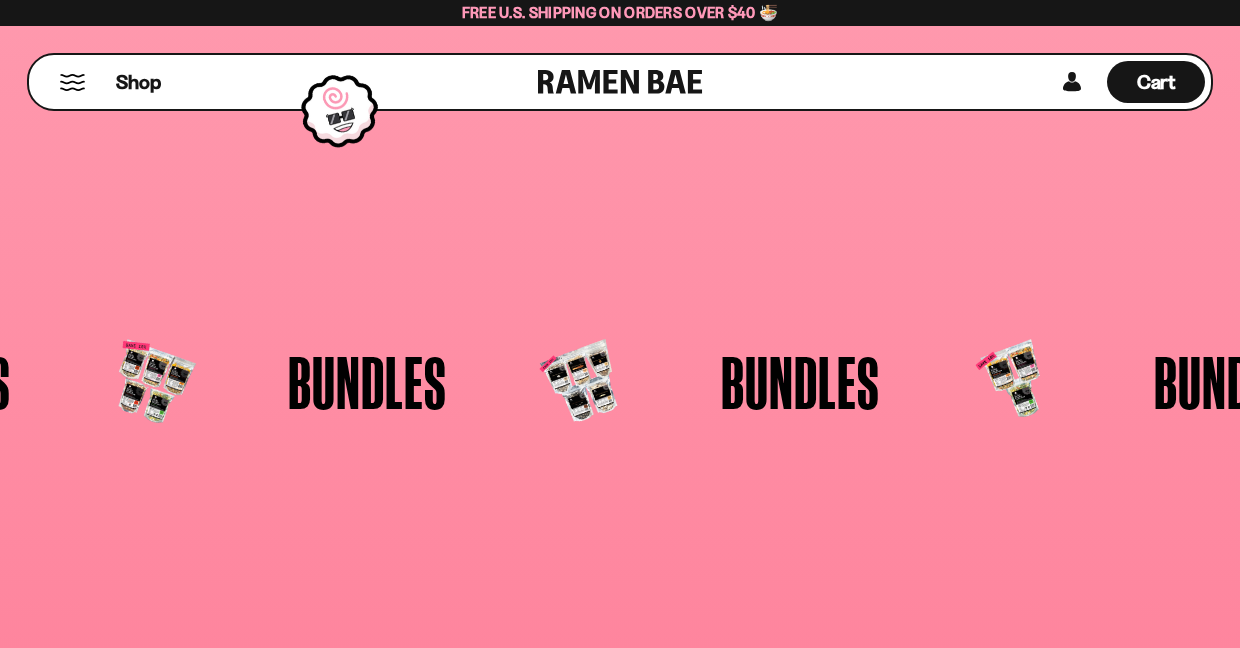 scroll, scrollTop: 3568, scrollLeft: 0, axis: vertical 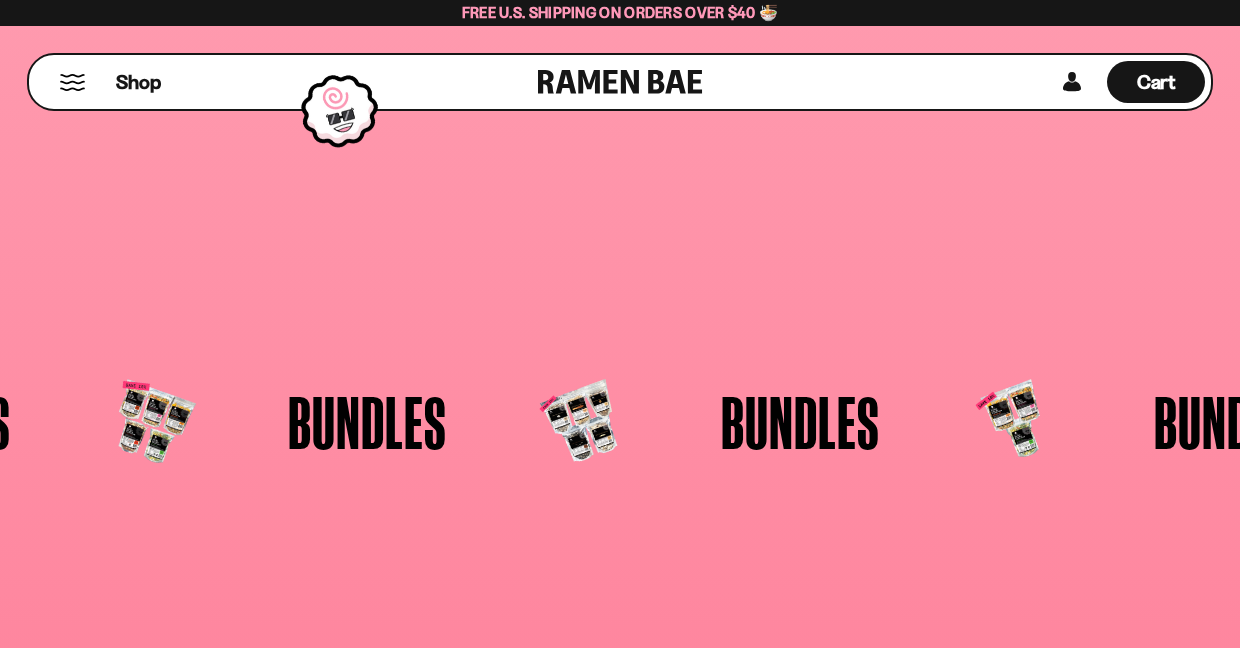 click at bounding box center [149, 422] 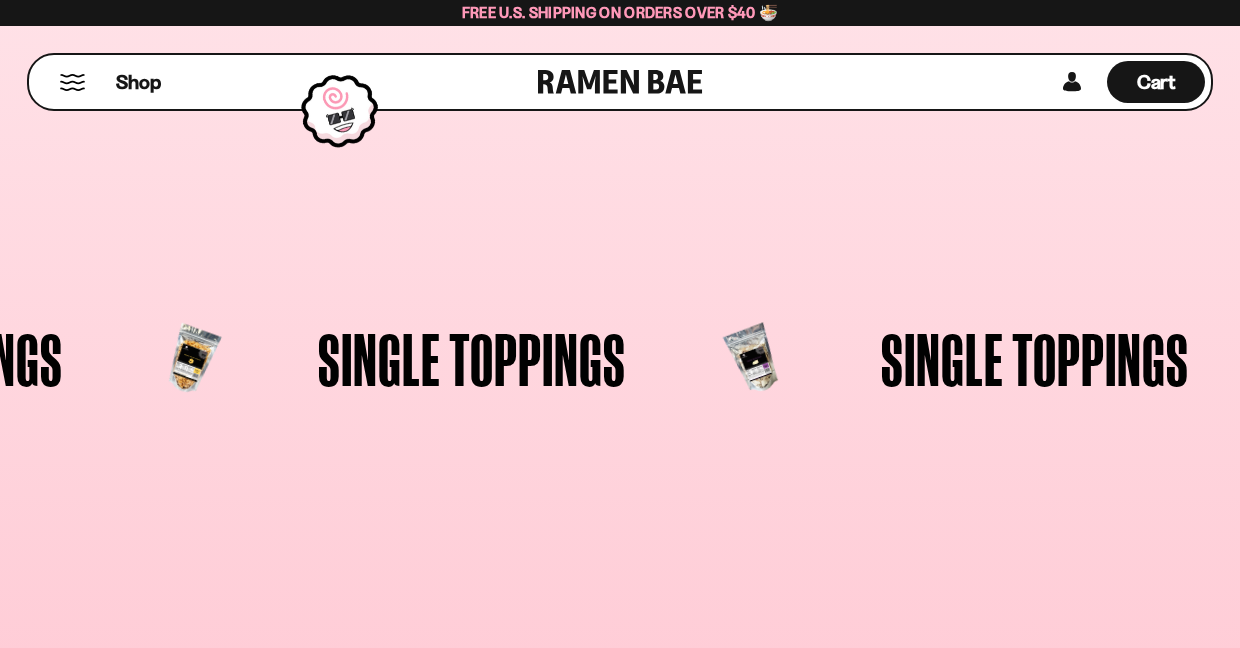 scroll, scrollTop: 1233, scrollLeft: 0, axis: vertical 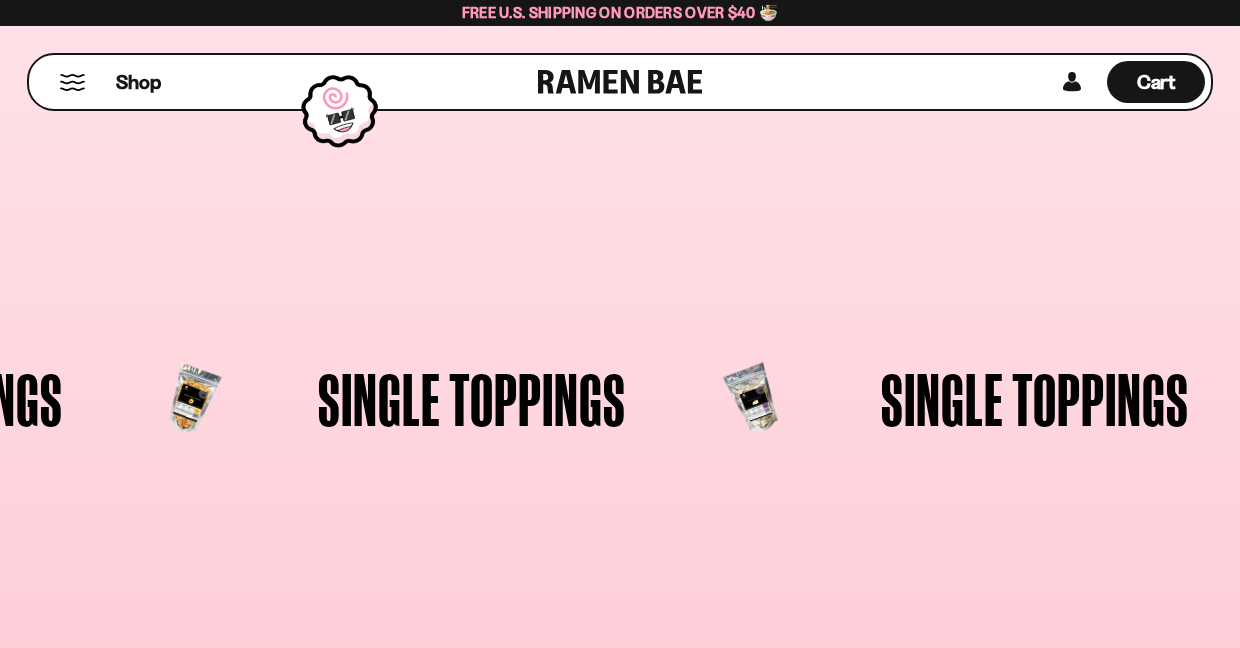 click on "Single Toppings" at bounding box center [-91, 399] 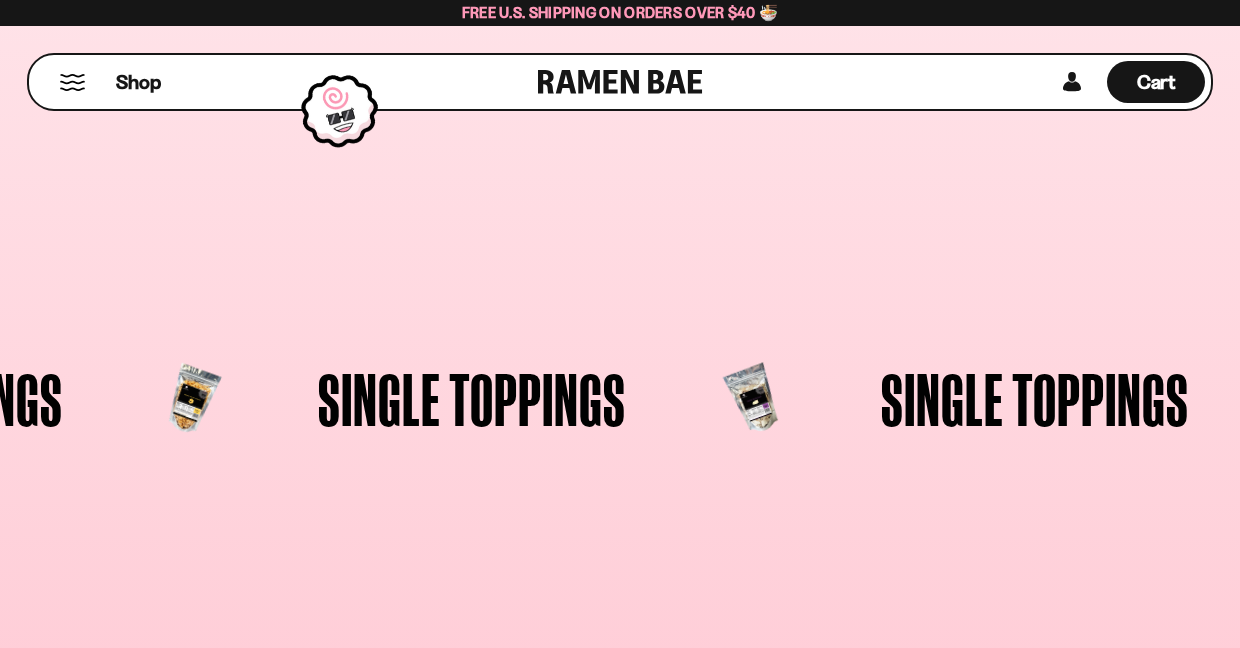 click on "Single Toppings" at bounding box center (472, 399) 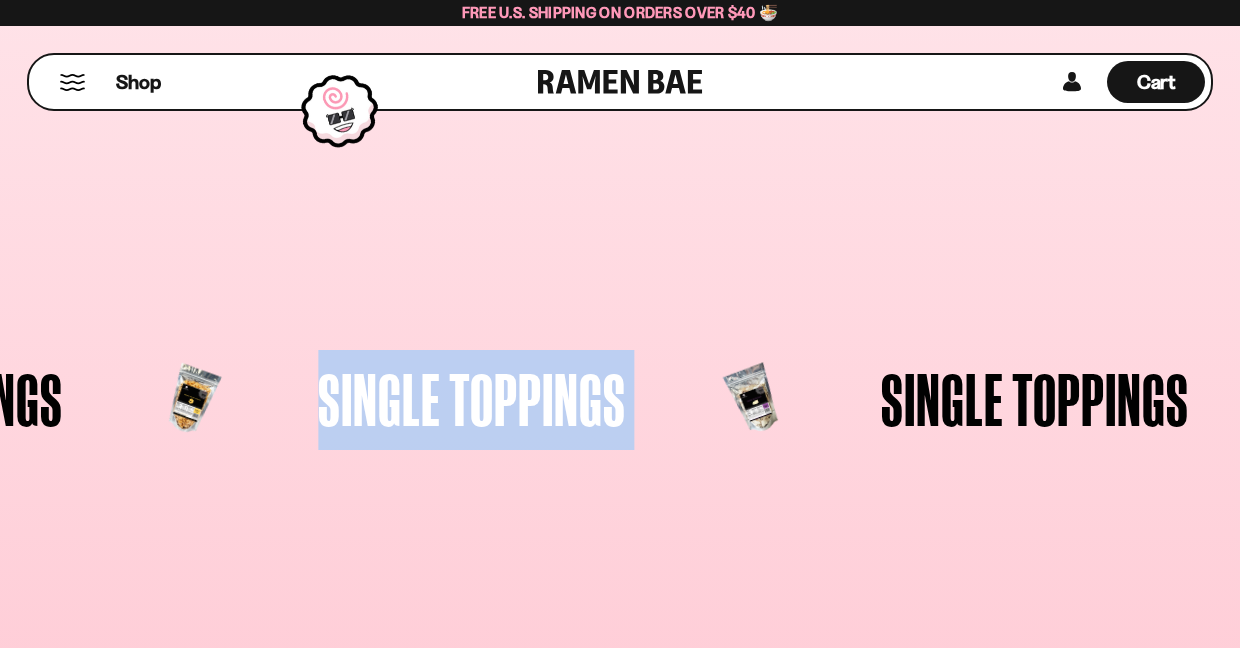 drag, startPoint x: 378, startPoint y: 392, endPoint x: 378, endPoint y: 354, distance: 38 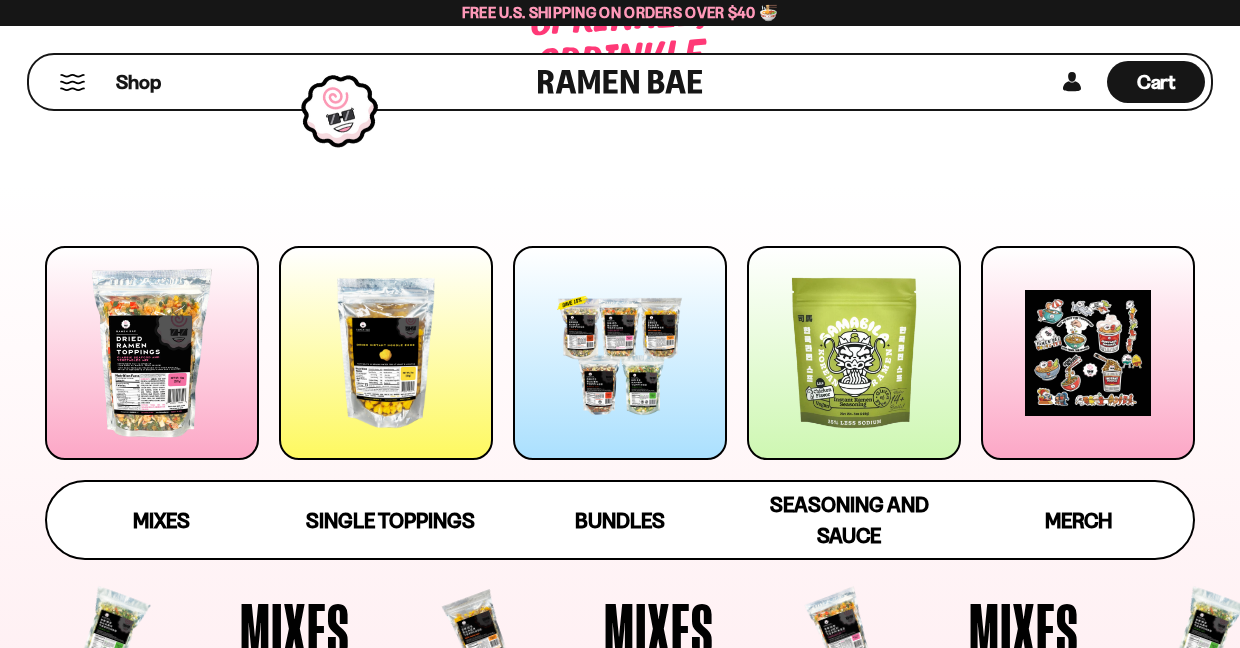 scroll, scrollTop: 83, scrollLeft: 0, axis: vertical 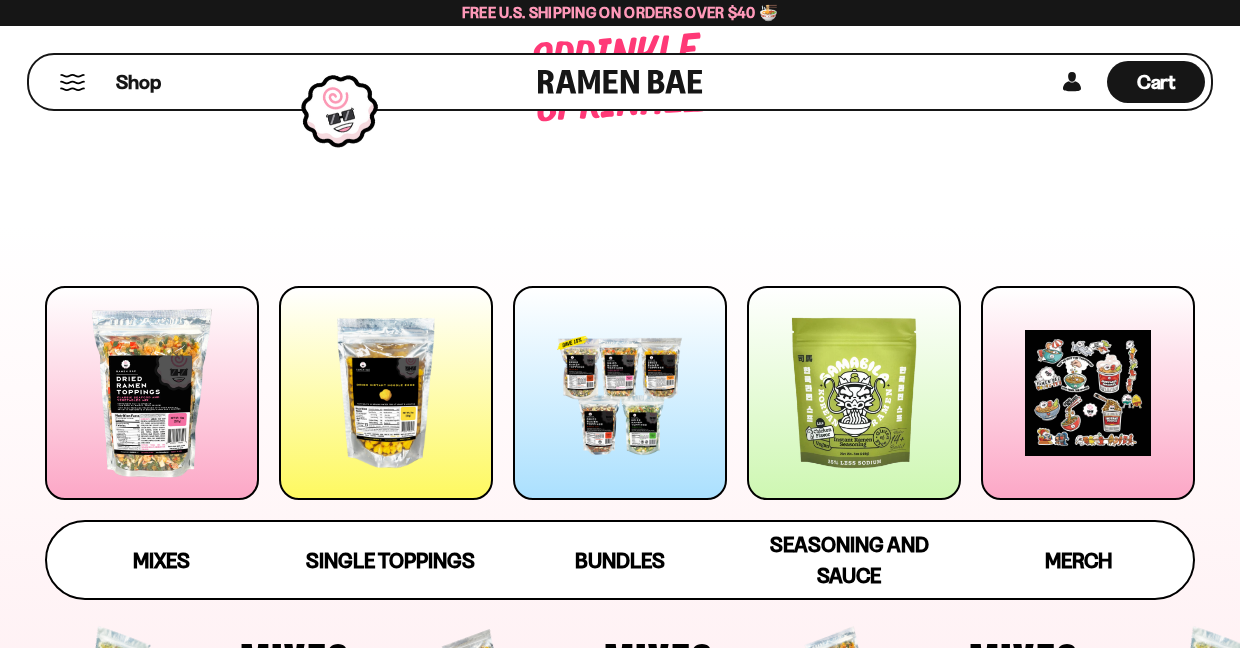 click at bounding box center [386, 393] 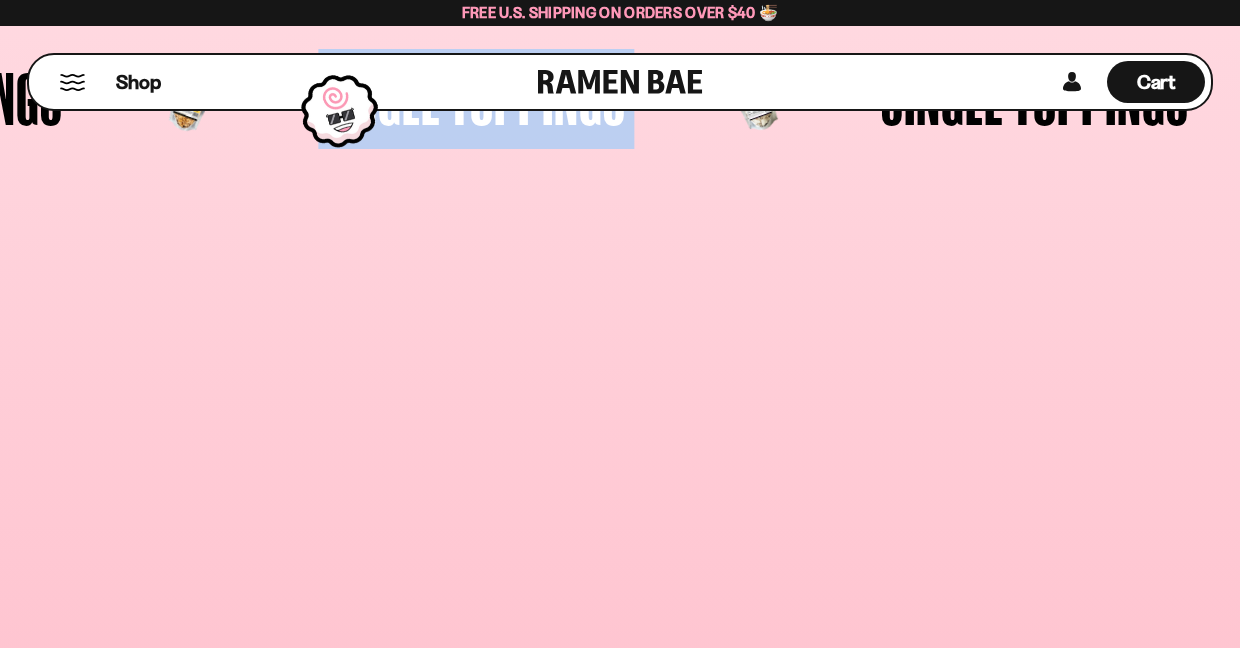 scroll, scrollTop: 1668, scrollLeft: 0, axis: vertical 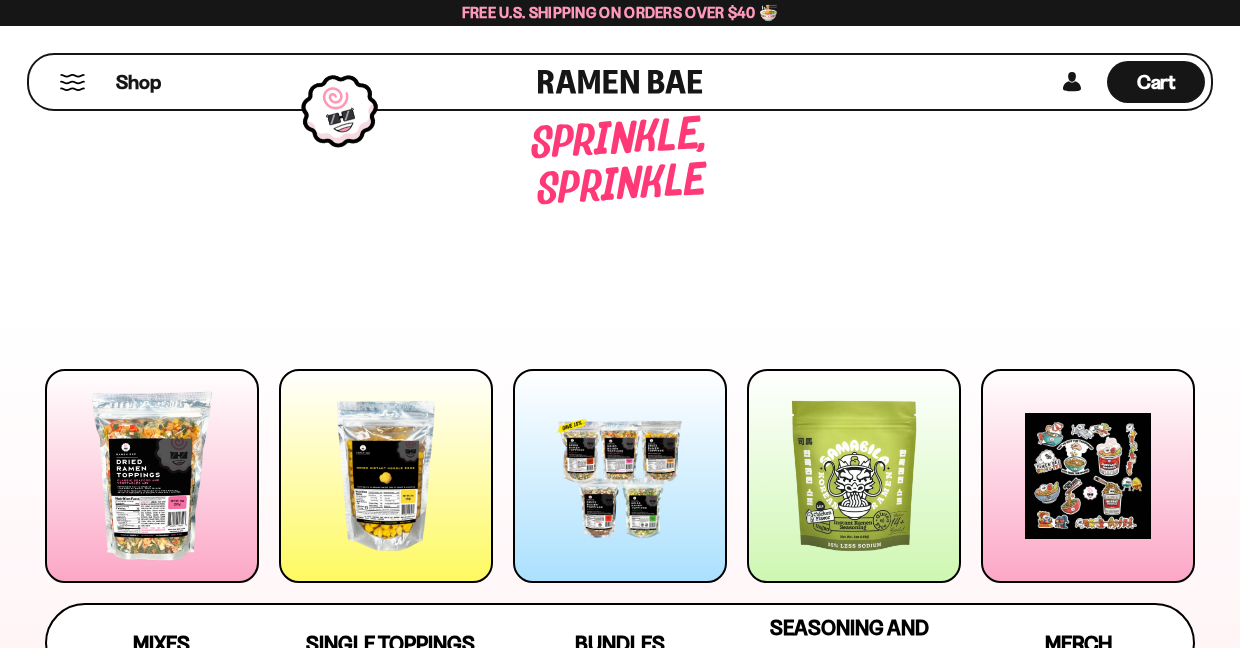 click at bounding box center (620, 82) 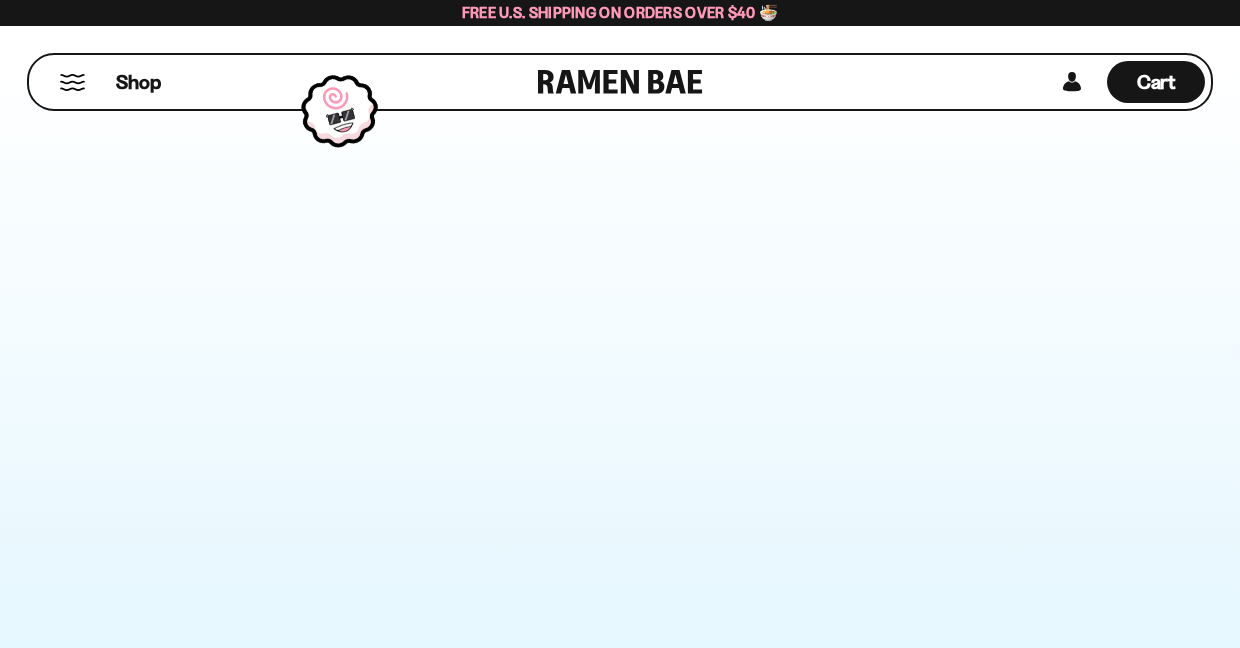 scroll, scrollTop: 1244, scrollLeft: 0, axis: vertical 